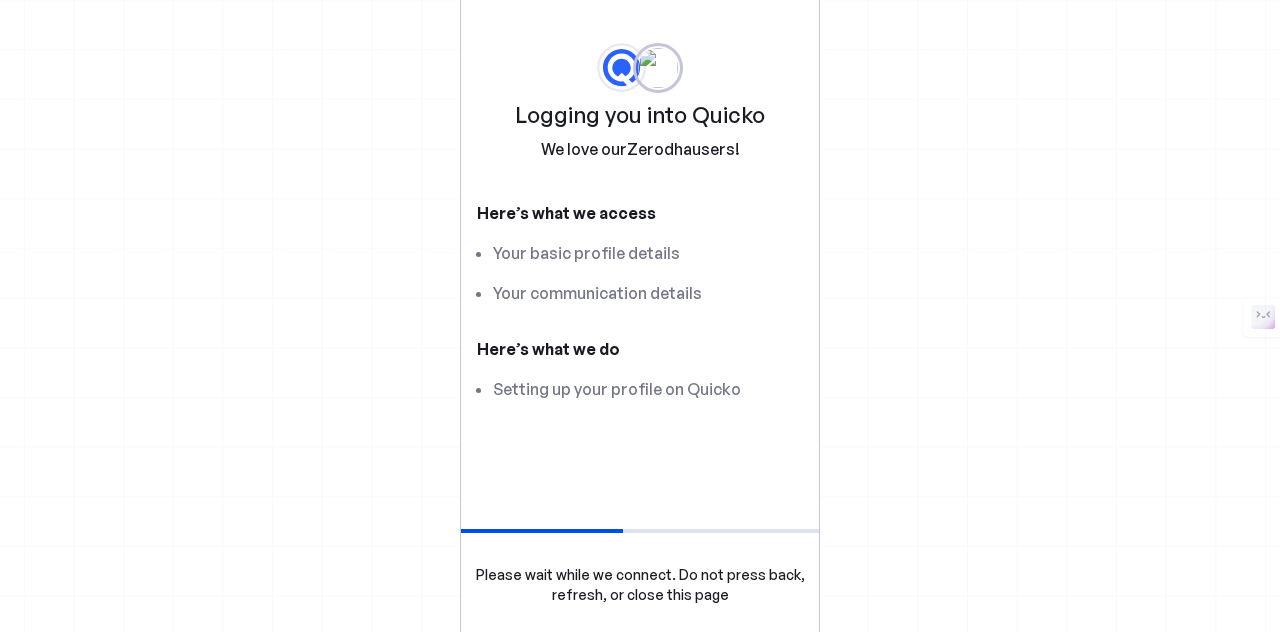 scroll, scrollTop: 0, scrollLeft: 0, axis: both 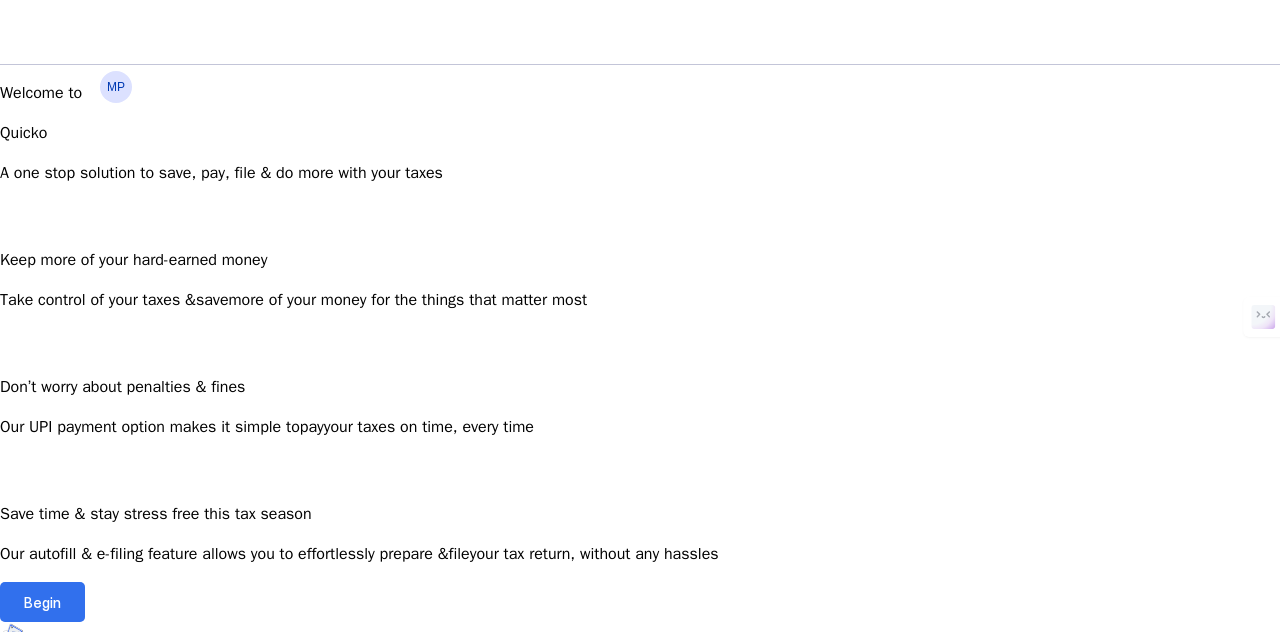 click at bounding box center [42, 602] 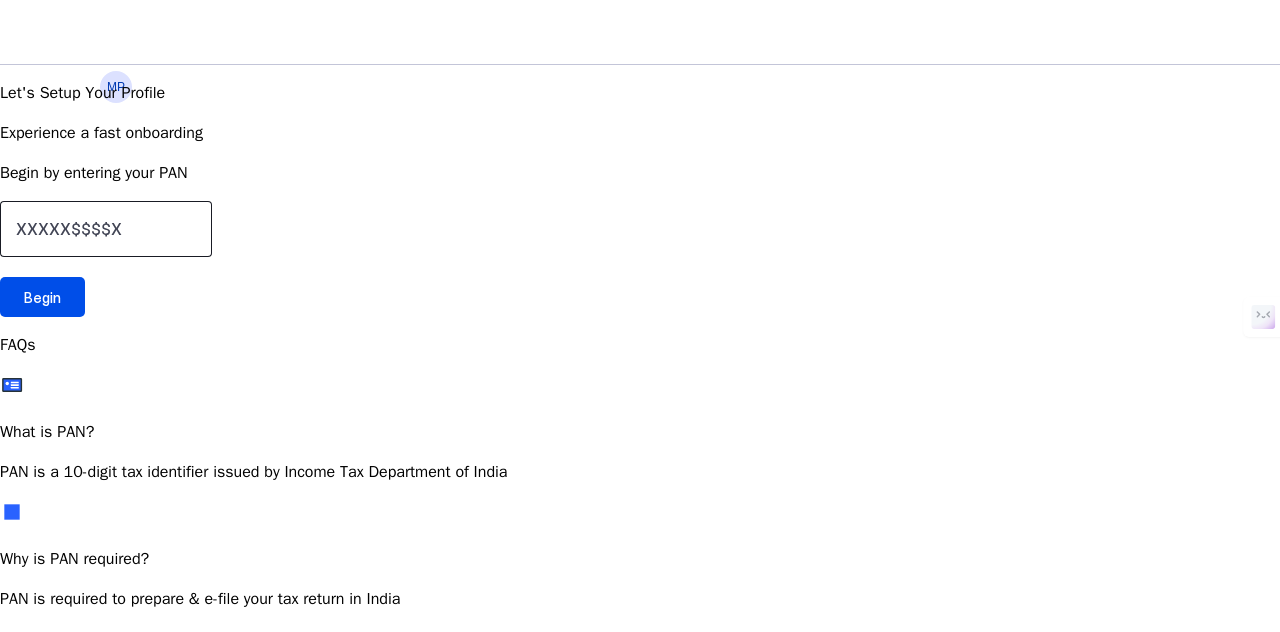 click at bounding box center [106, 229] 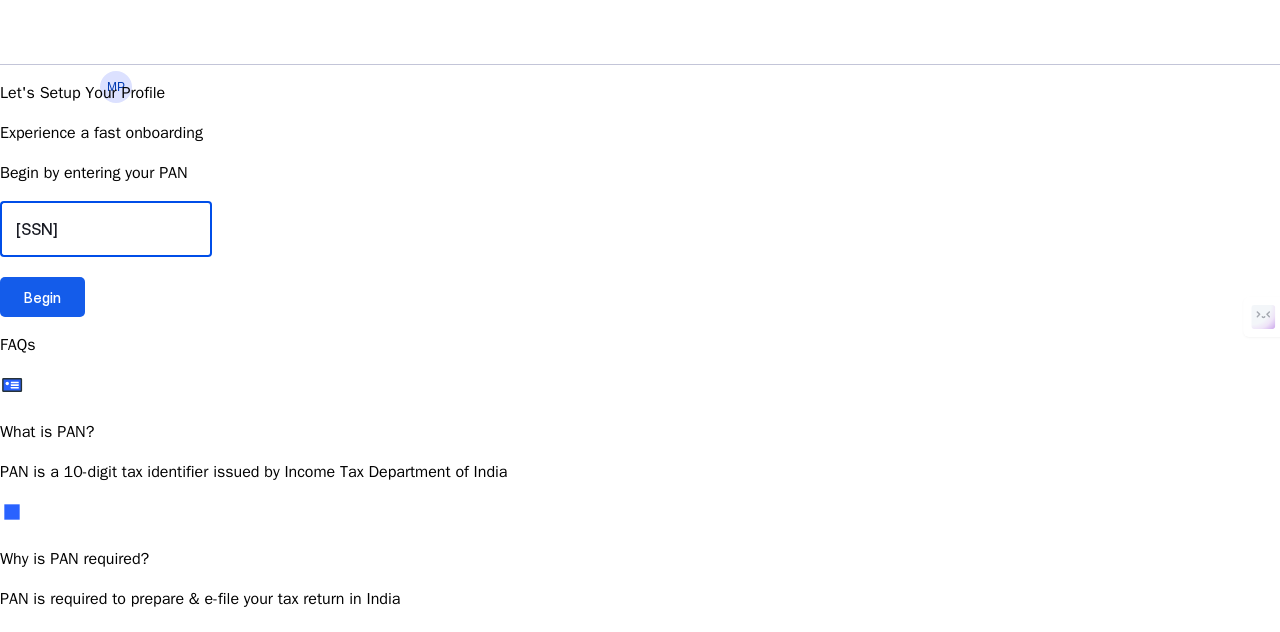 type on "[SSN]" 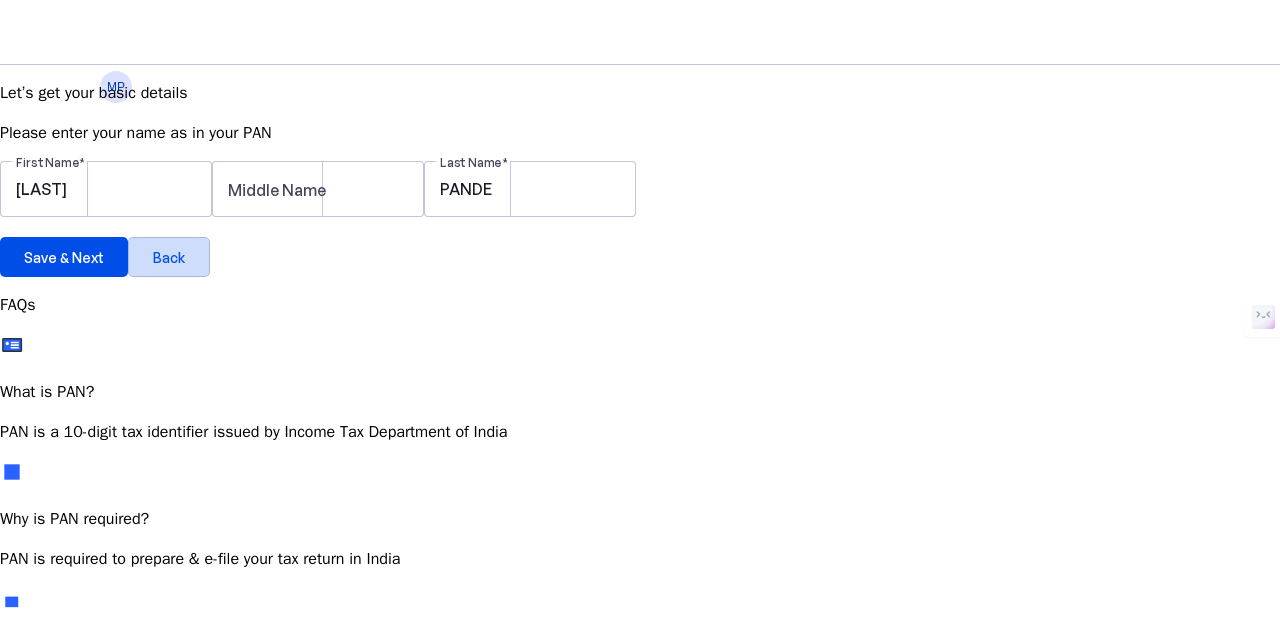 click on "Back" at bounding box center (169, 257) 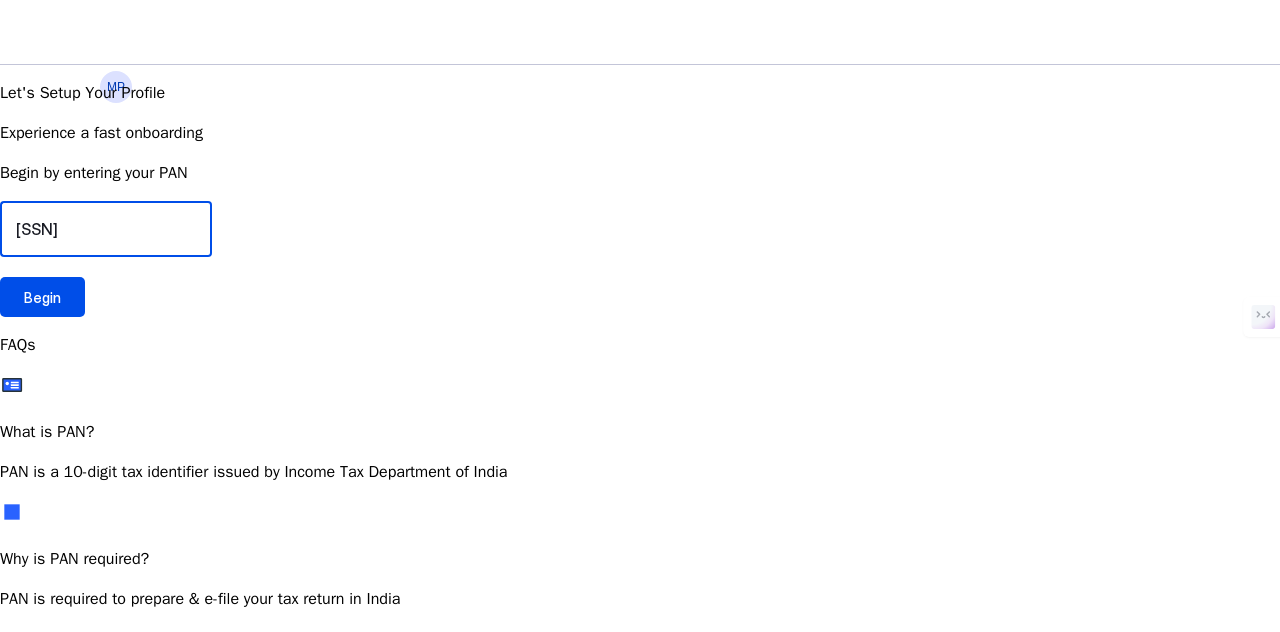 drag, startPoint x: 246, startPoint y: 387, endPoint x: 0, endPoint y: 397, distance: 246.20317 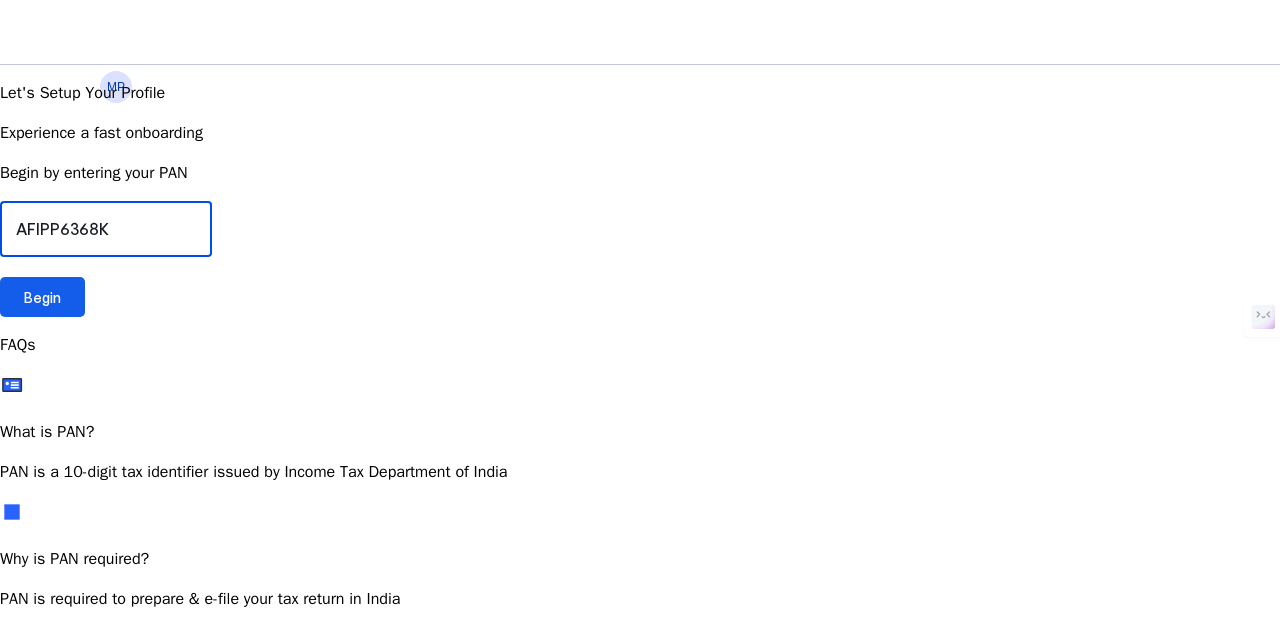 type on "AFIPP6368K" 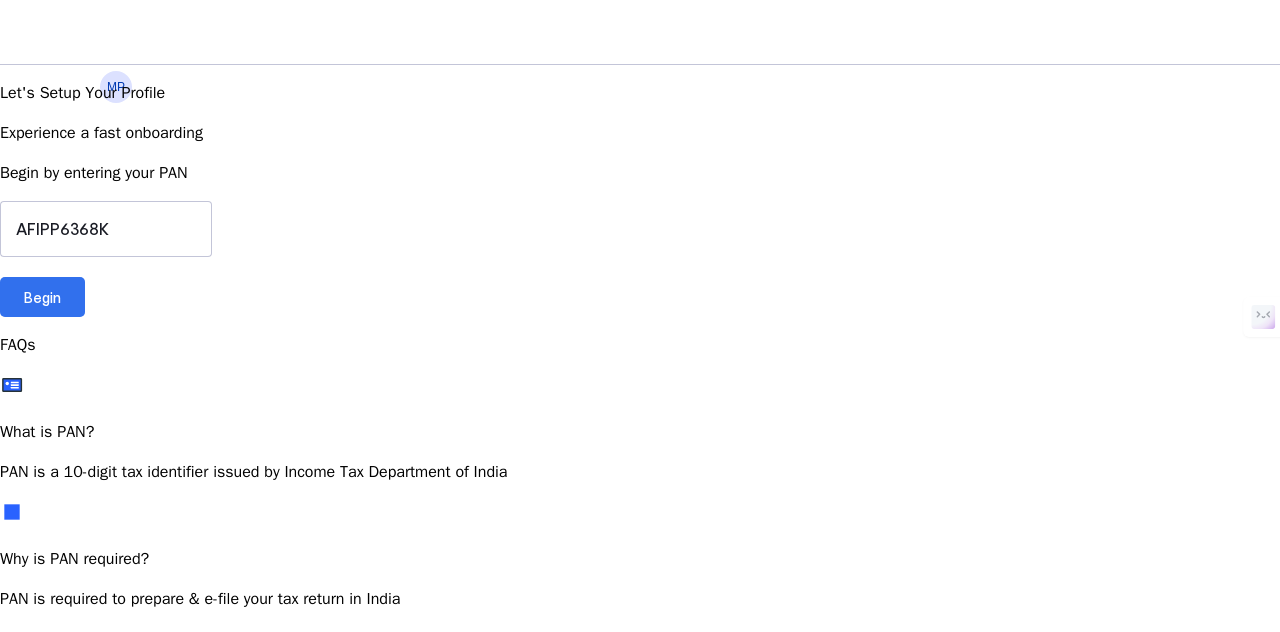 click at bounding box center (42, 297) 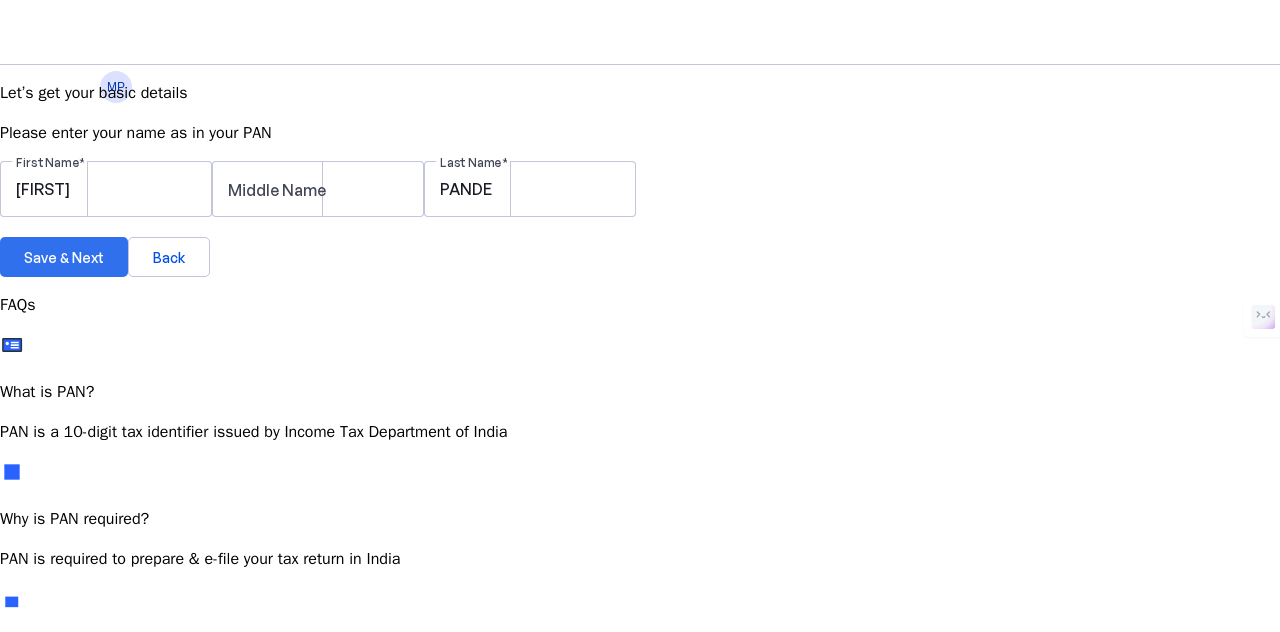 click on "Save & Next" at bounding box center (64, 257) 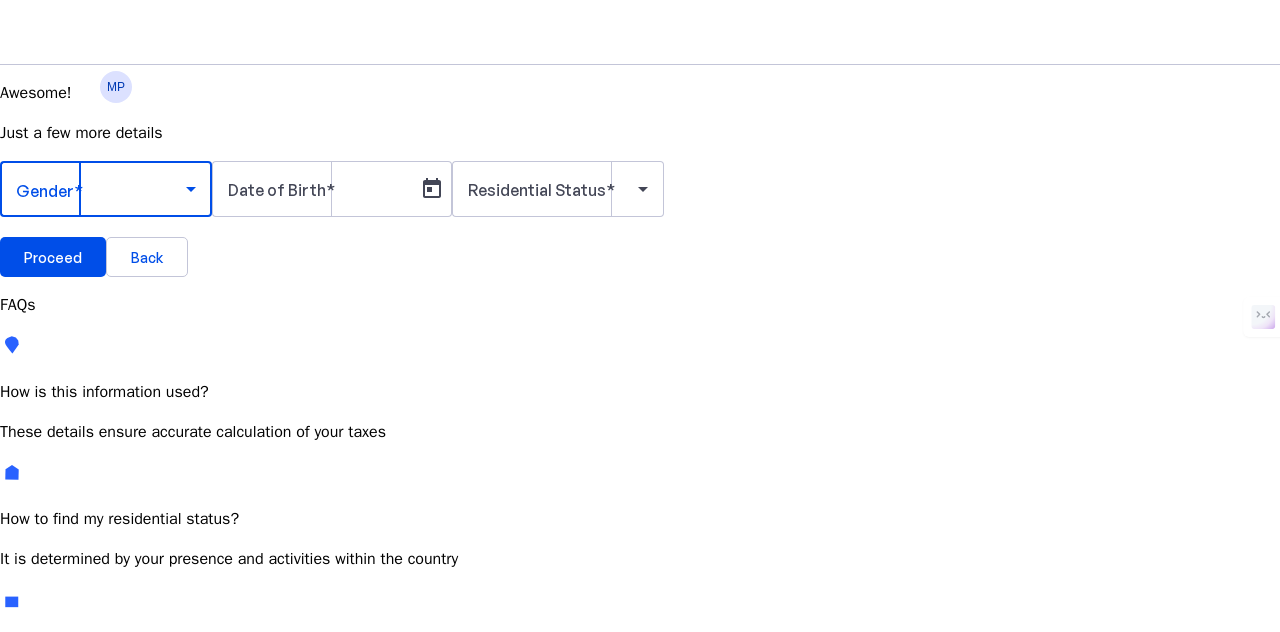 click at bounding box center (101, 189) 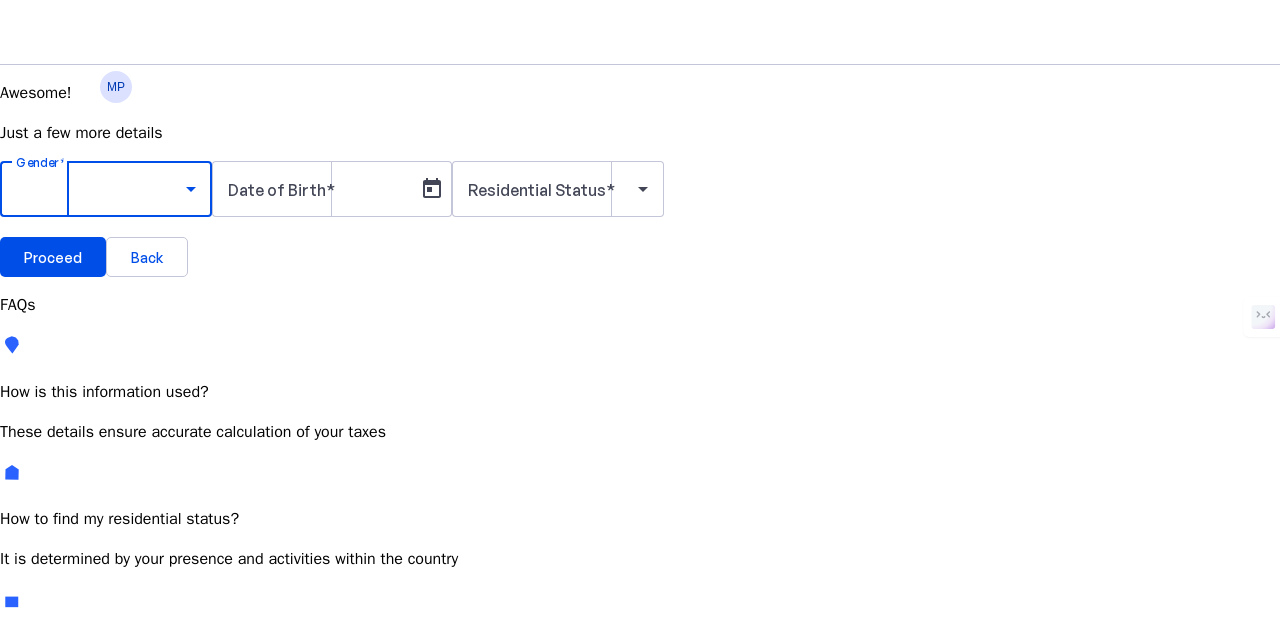 click on "Male" at bounding box center [154, 746] 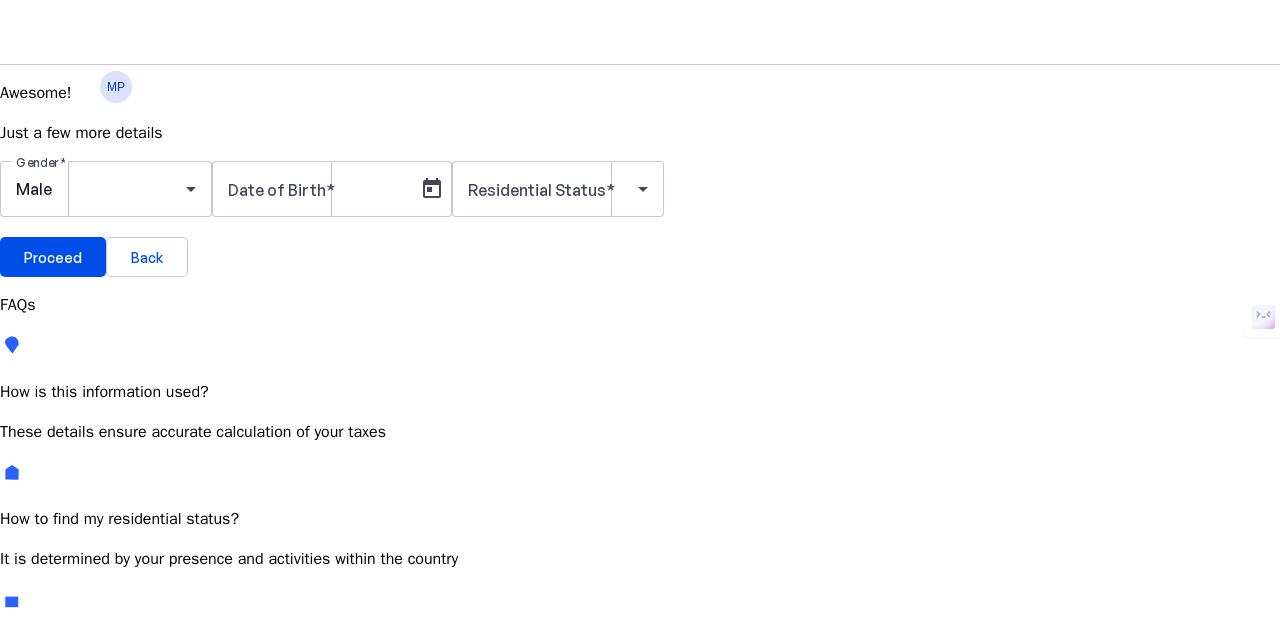 click on "Date of Birth" at bounding box center (277, 190) 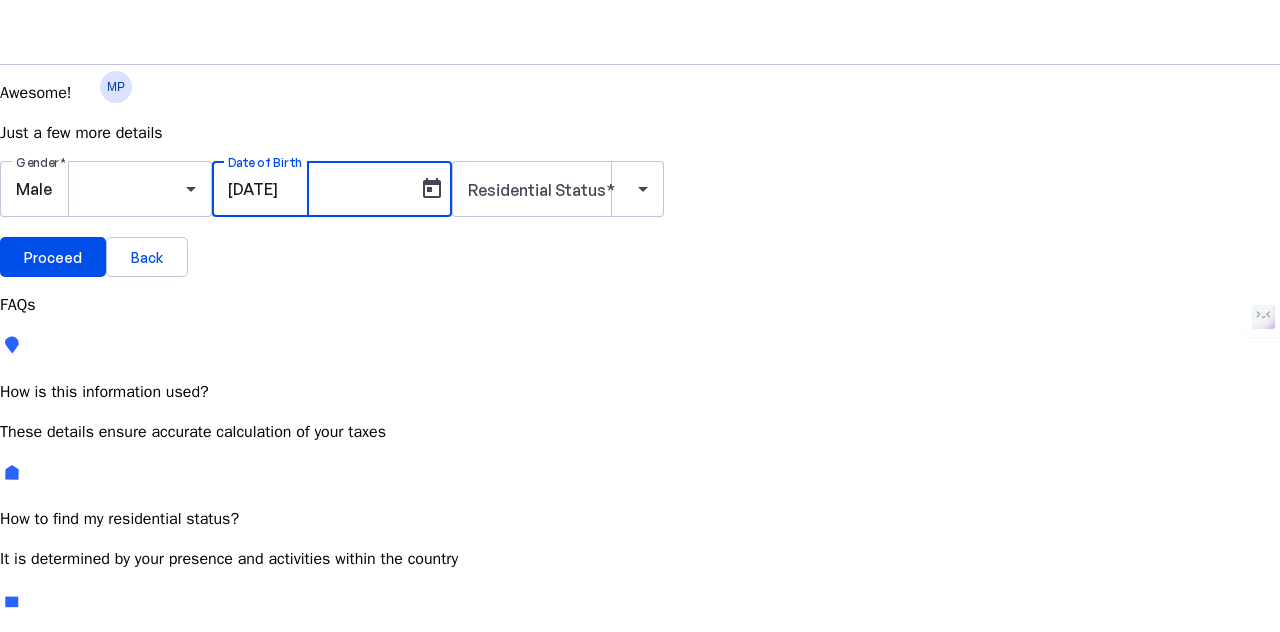 click on "[DATE]" at bounding box center [318, 189] 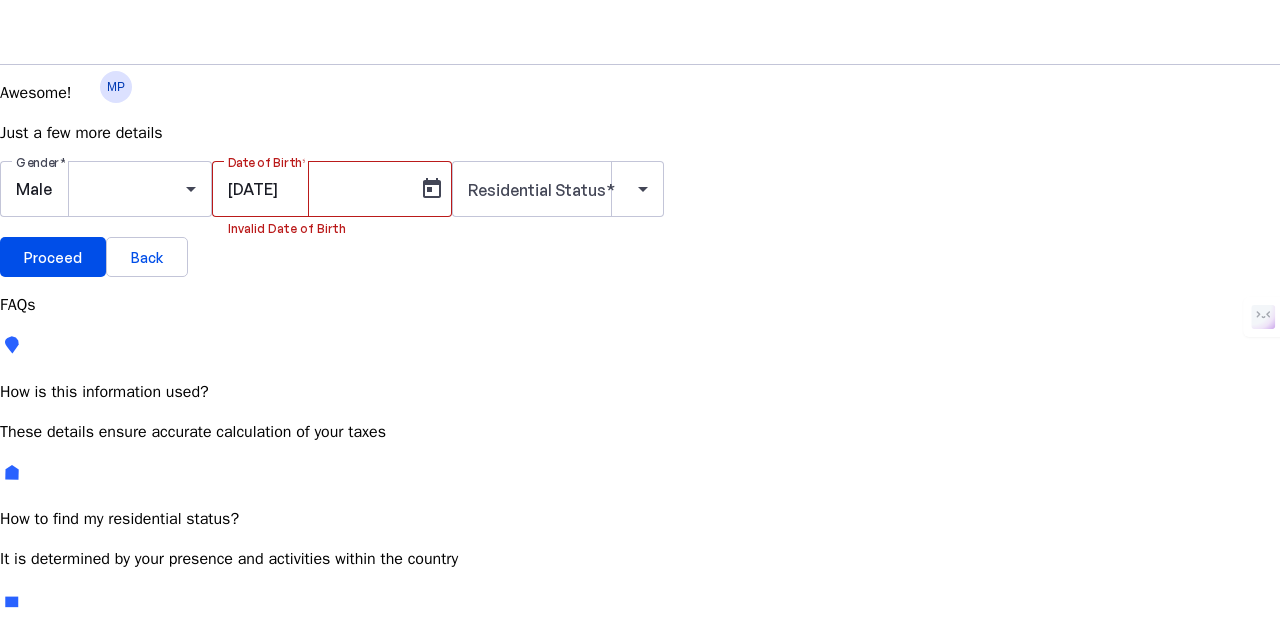 click at bounding box center (558, 227) 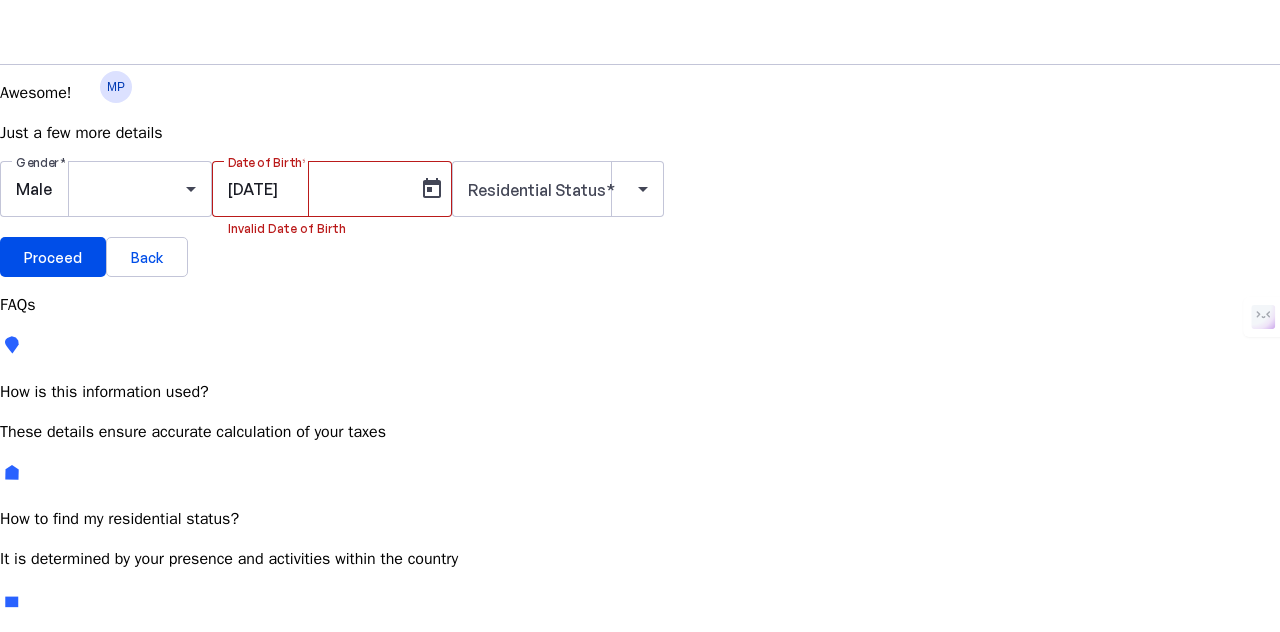 click on "Gender Male Date of Birth [DATE] Invalid Date of Birth Residential Status" at bounding box center [640, 199] 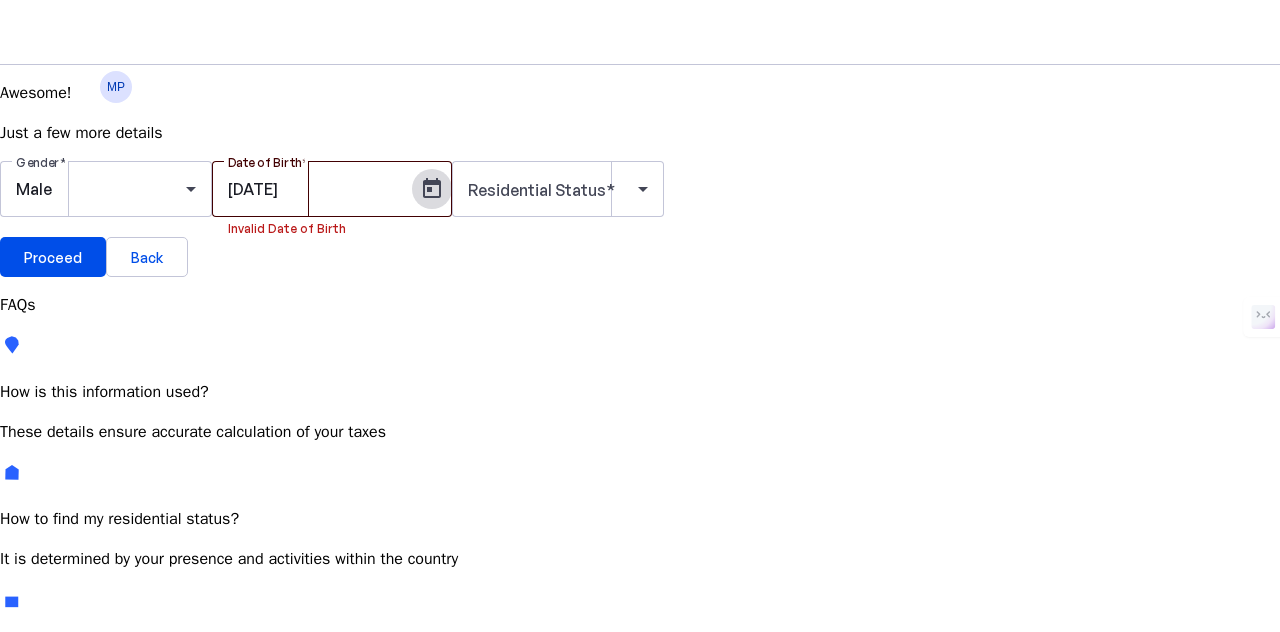 click at bounding box center [432, 189] 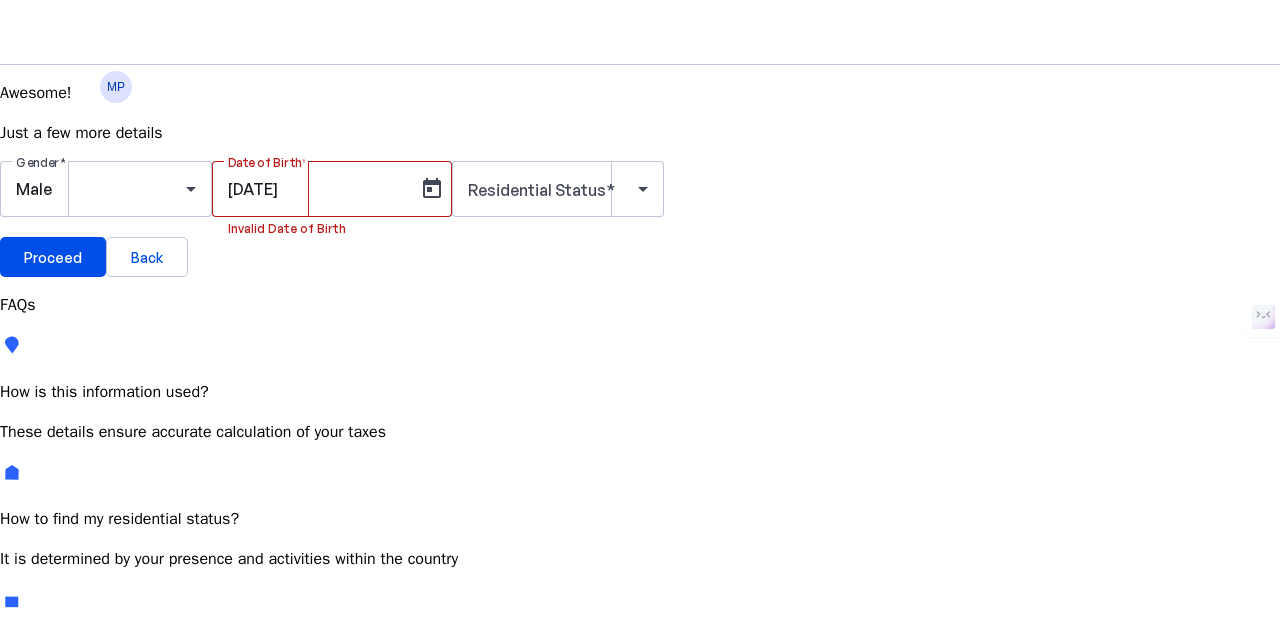 click on "JUL 2025" at bounding box center (116, 755) 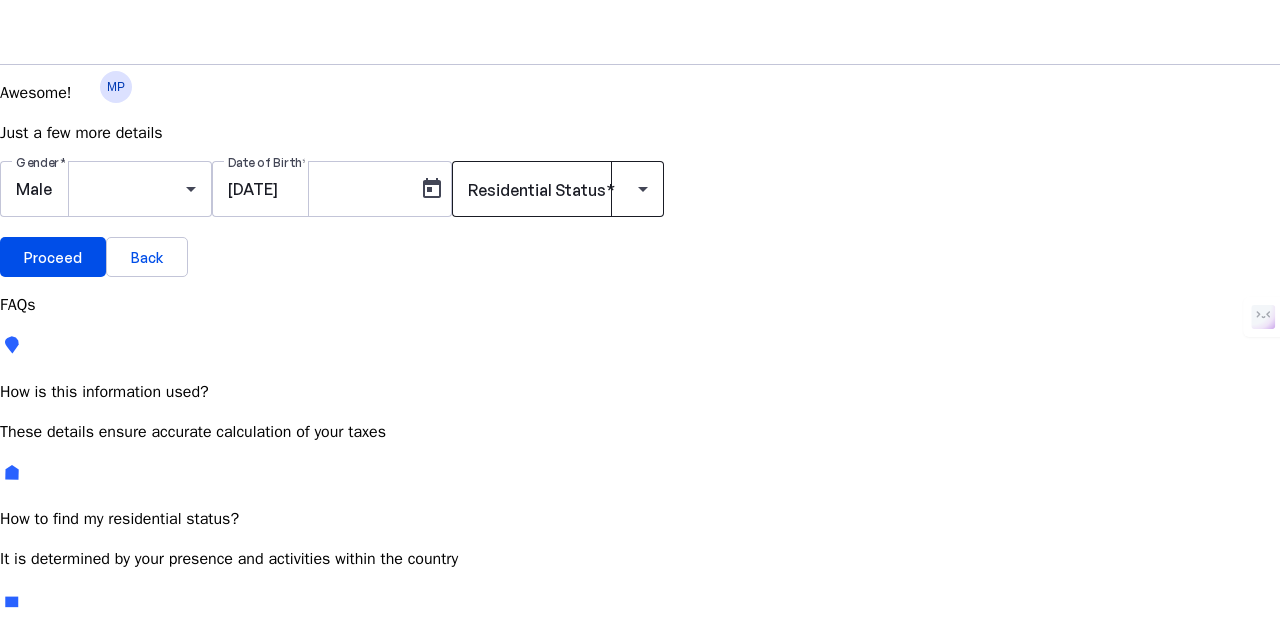 click on "Residential Status" at bounding box center (537, 190) 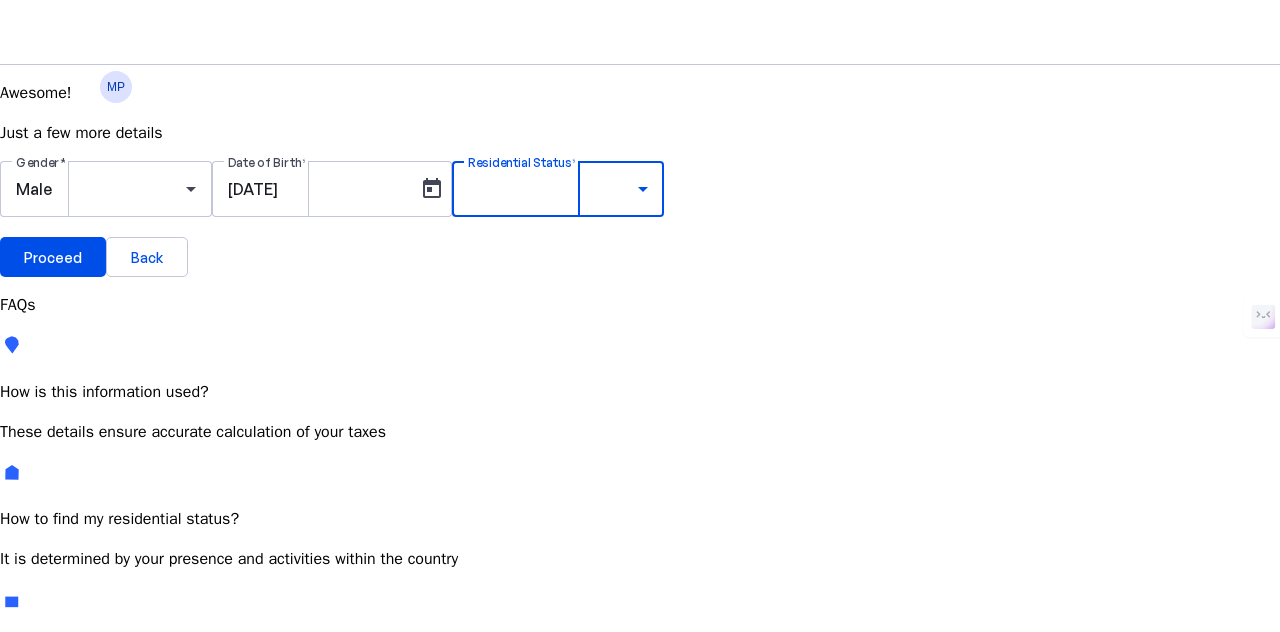 click on "Resident" at bounding box center [72, 748] 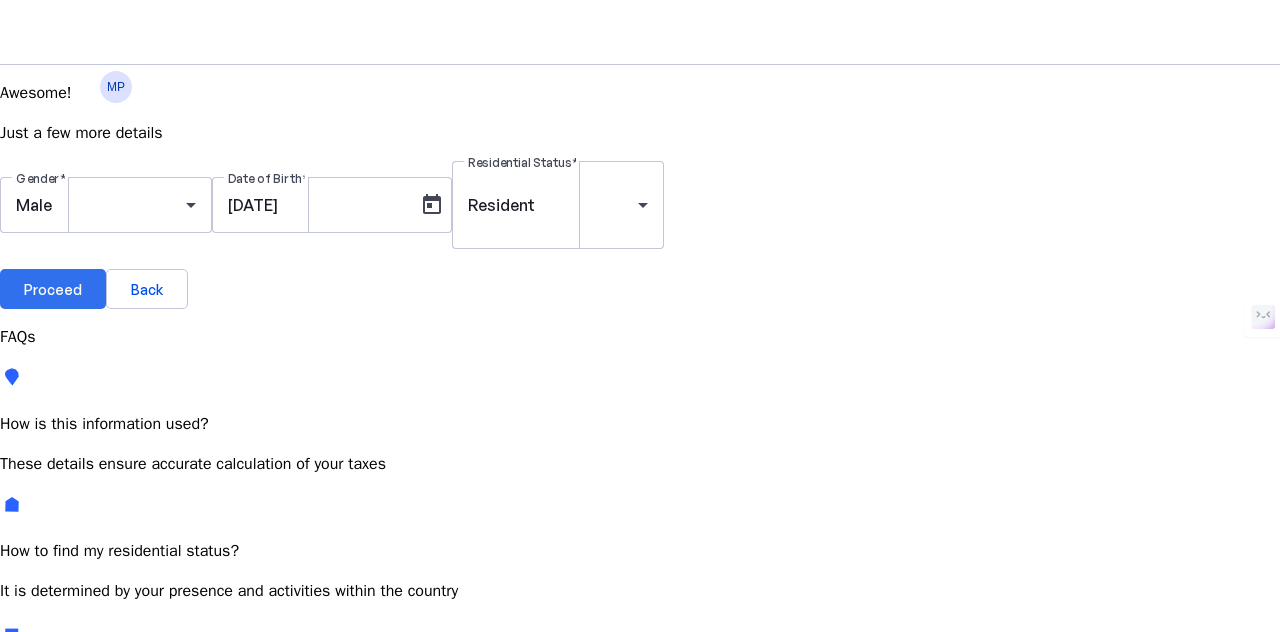 click on "Proceed" at bounding box center (53, 289) 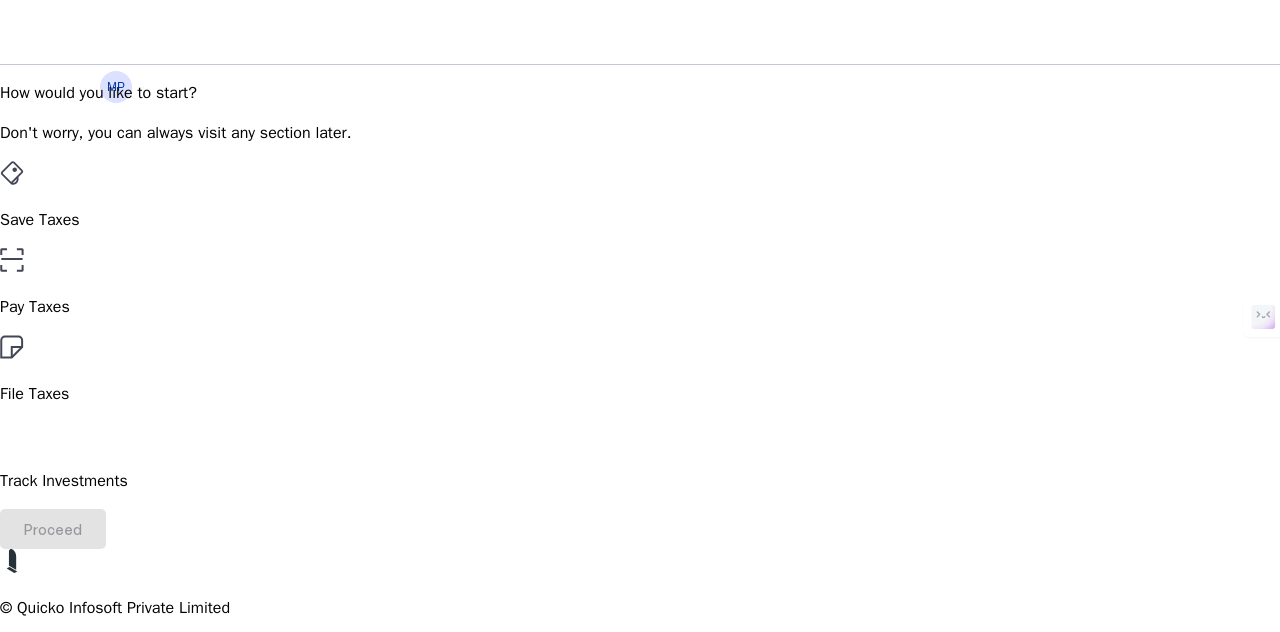 click at bounding box center [12, 561] 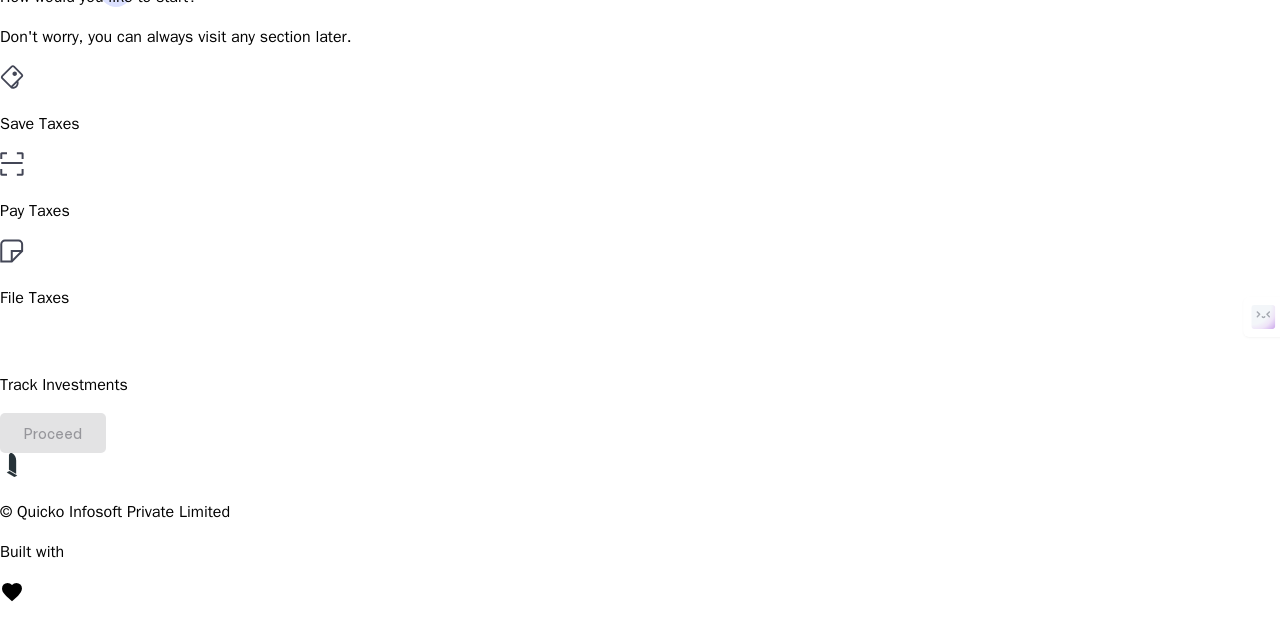 scroll, scrollTop: 160, scrollLeft: 0, axis: vertical 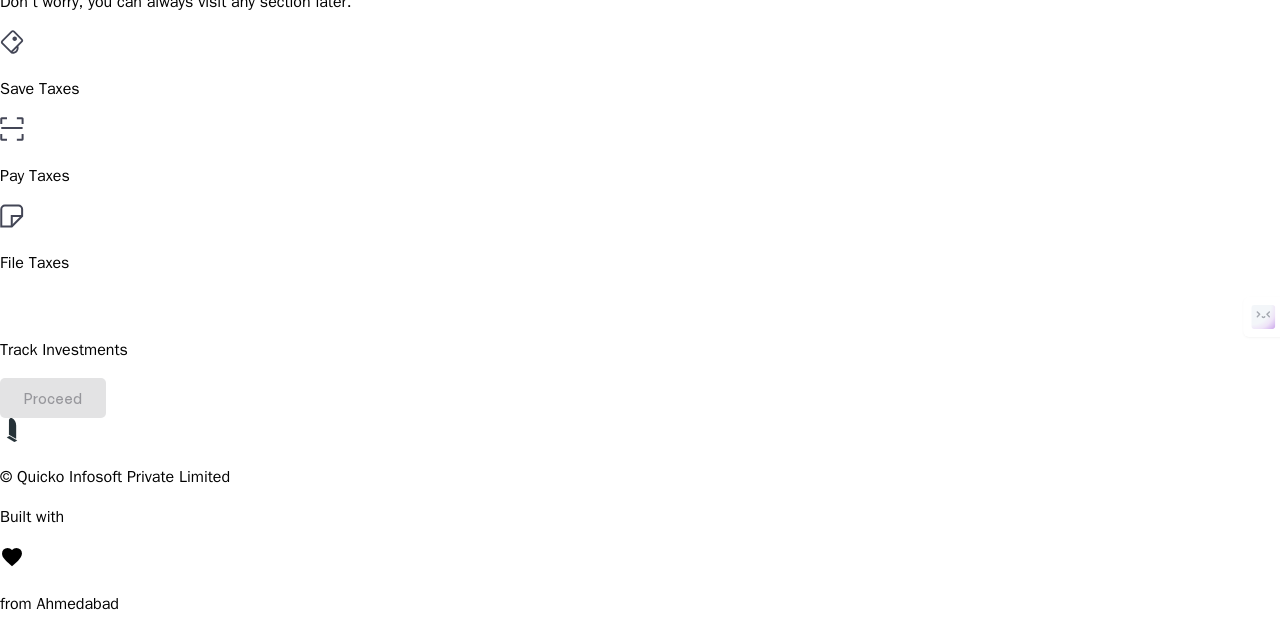 click on "File Taxes" at bounding box center [640, 239] 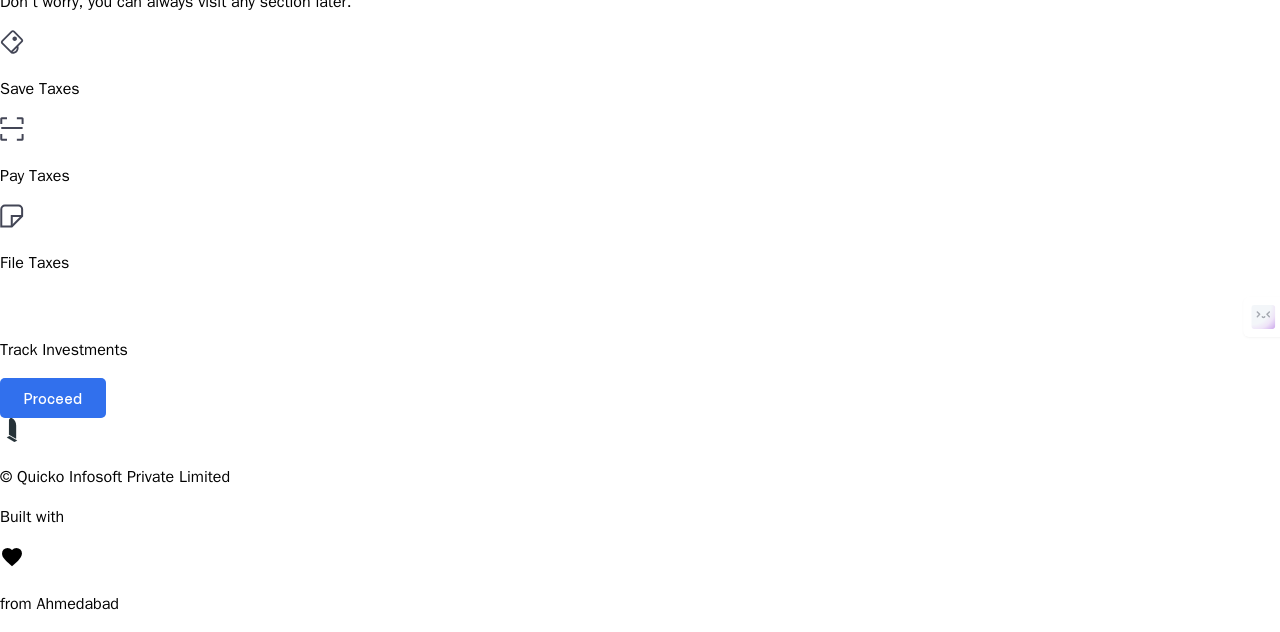 click on "Proceed" at bounding box center (53, 398) 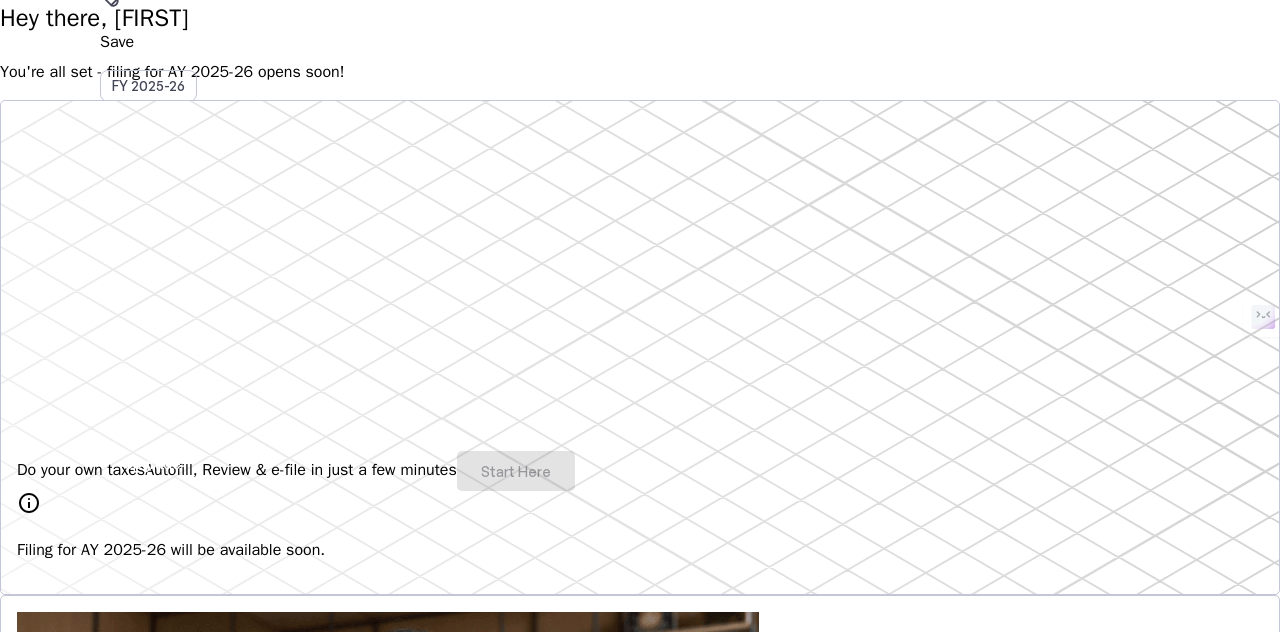 scroll, scrollTop: 0, scrollLeft: 0, axis: both 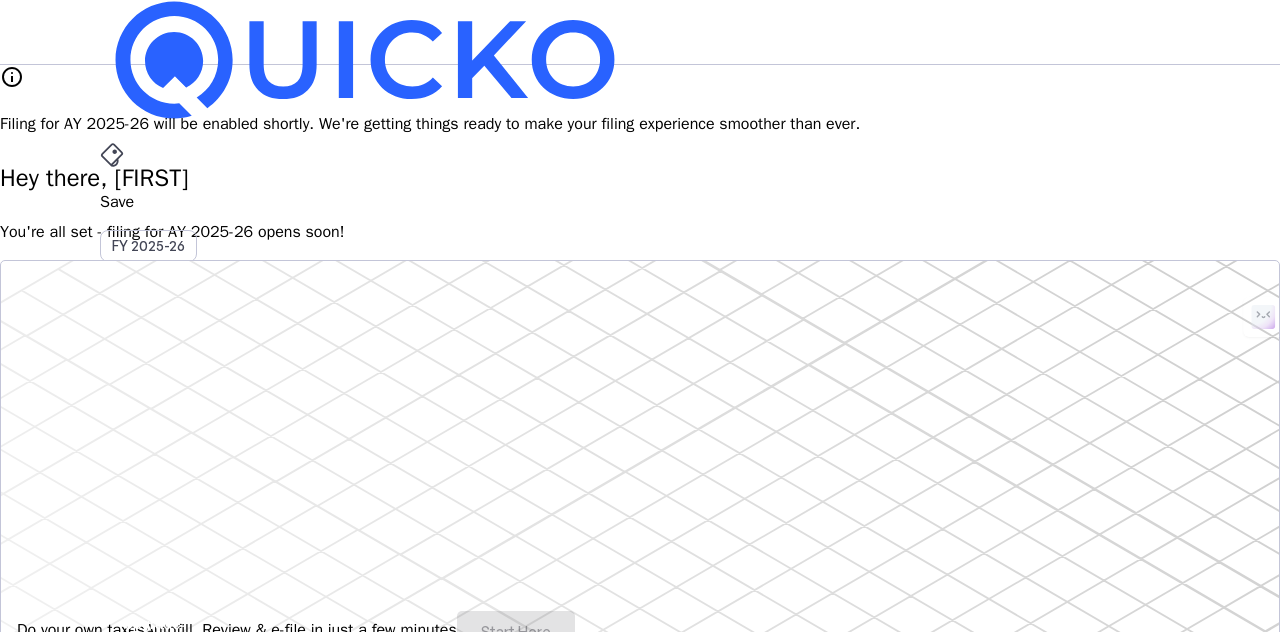 click on "Hey there, [FIRST]" at bounding box center [640, 178] 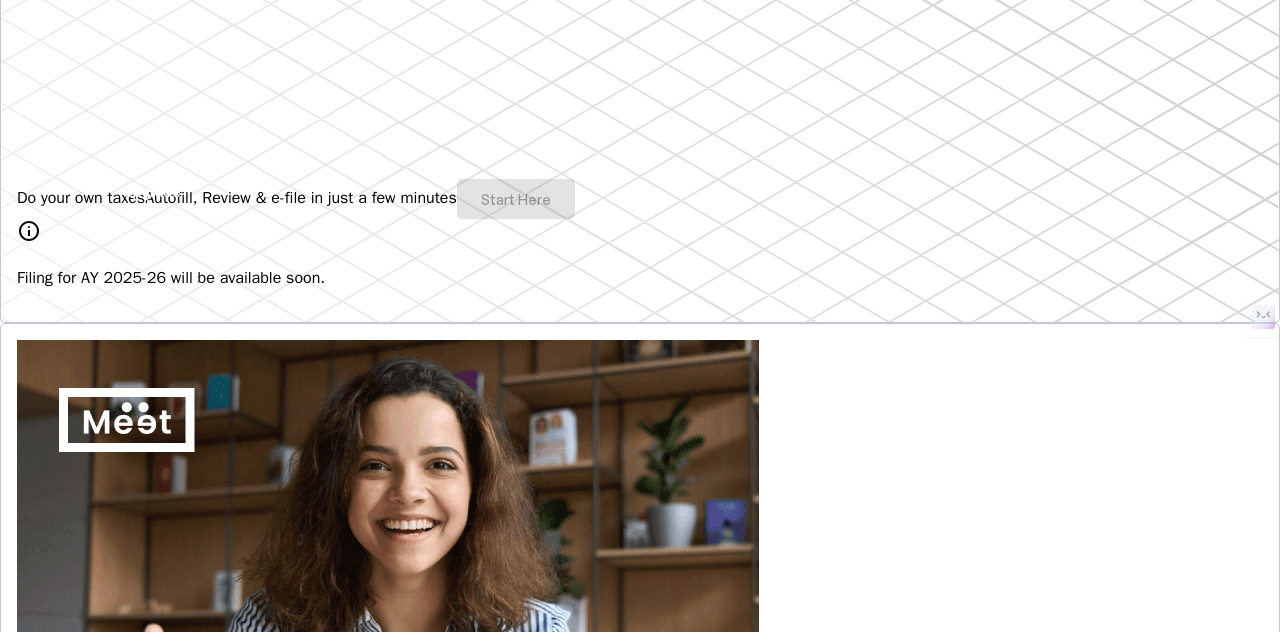 scroll, scrollTop: 480, scrollLeft: 0, axis: vertical 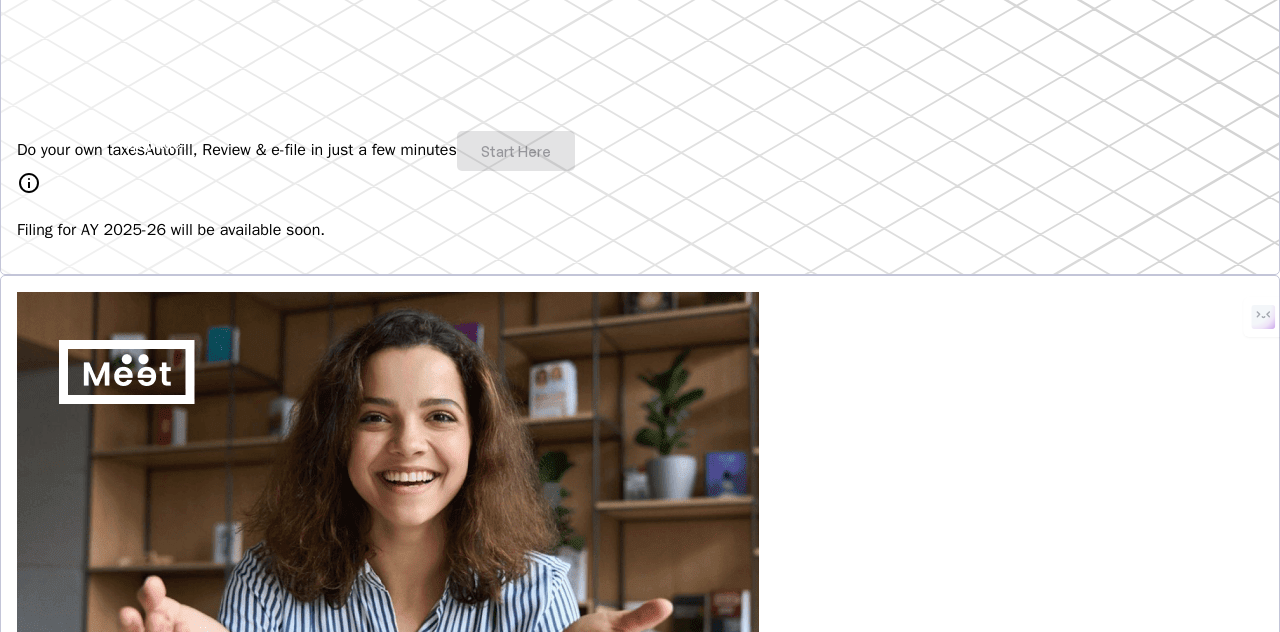 click at bounding box center (67, 870) 